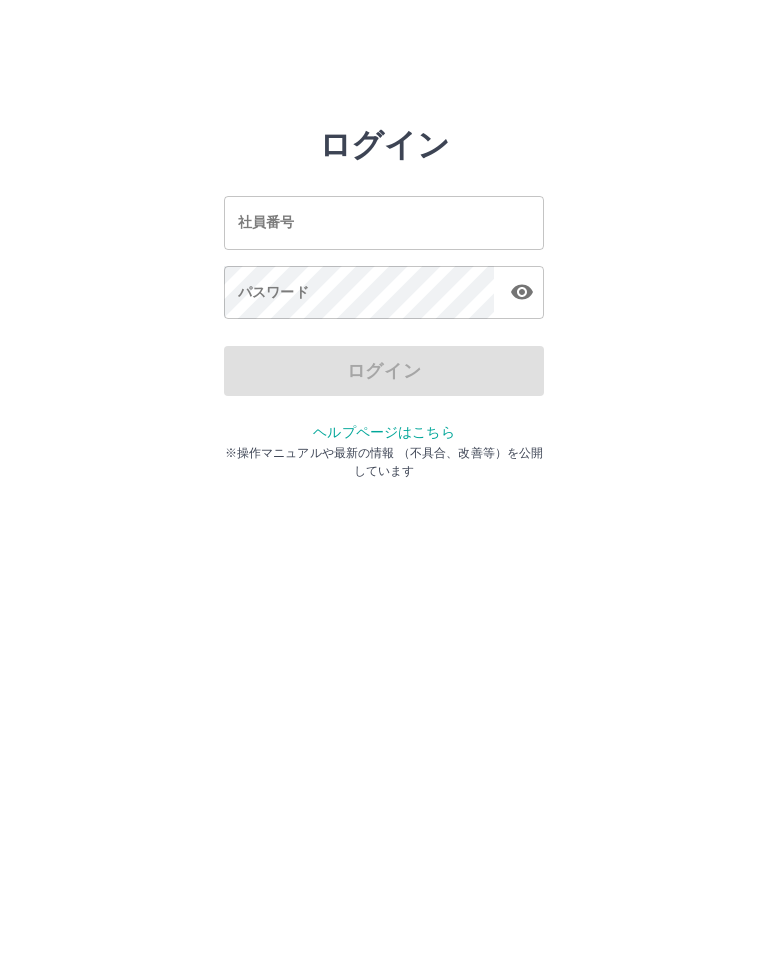 click on "社員番号 社員番号" at bounding box center (384, 222) 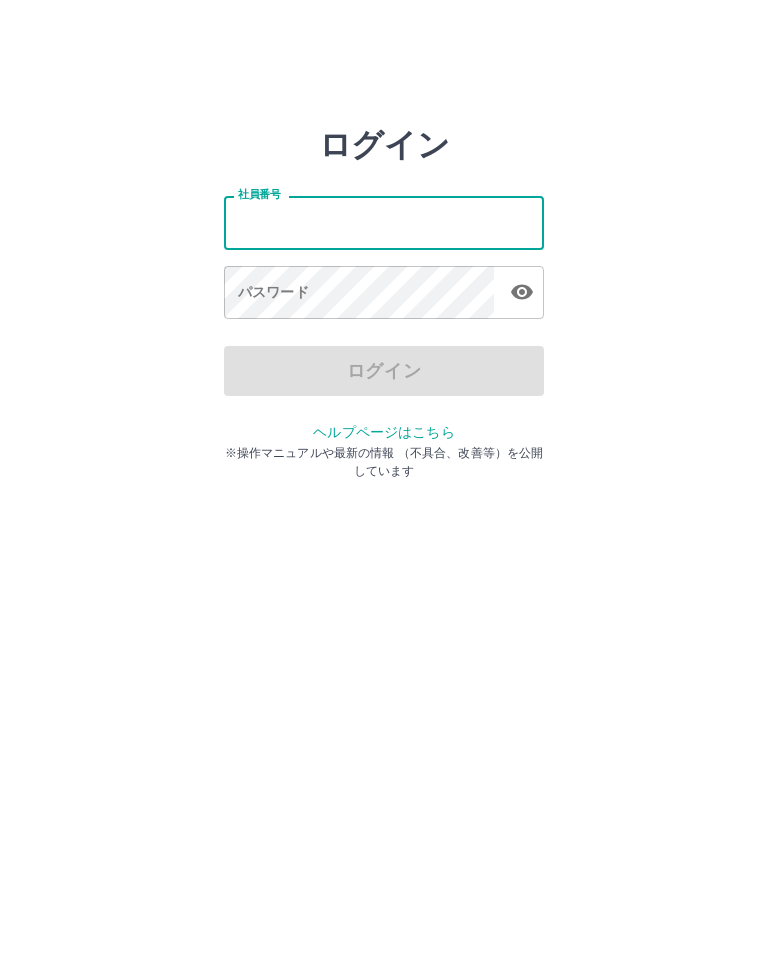 scroll, scrollTop: 0, scrollLeft: 0, axis: both 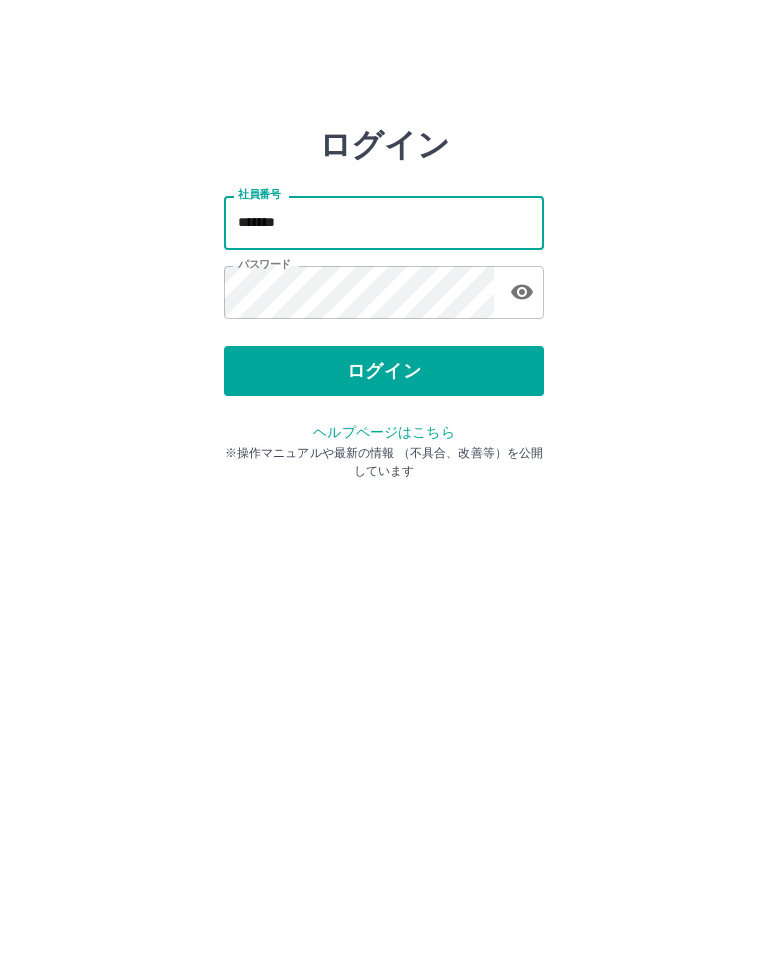 click on "*******" at bounding box center (384, 222) 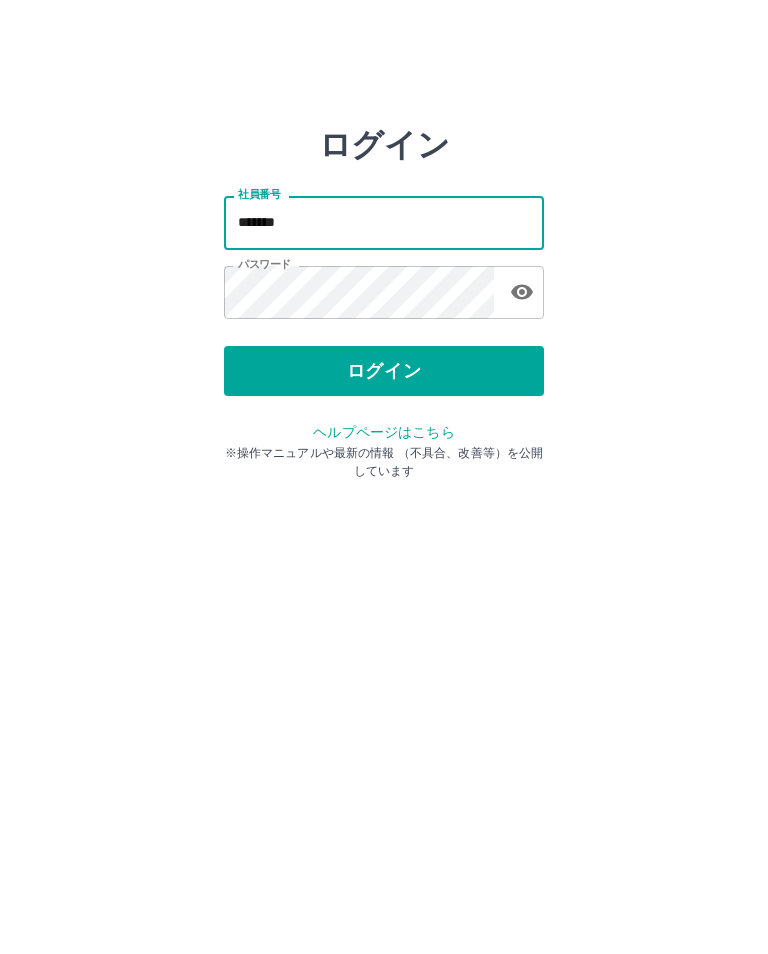 type on "*******" 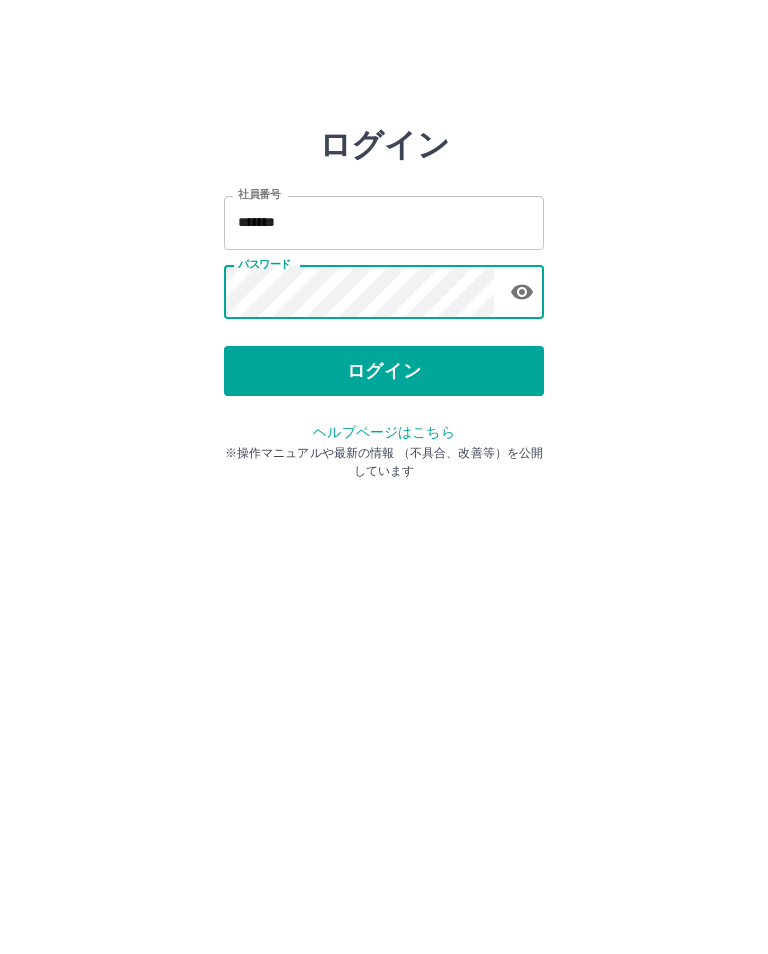 click on "ログイン" at bounding box center (384, 371) 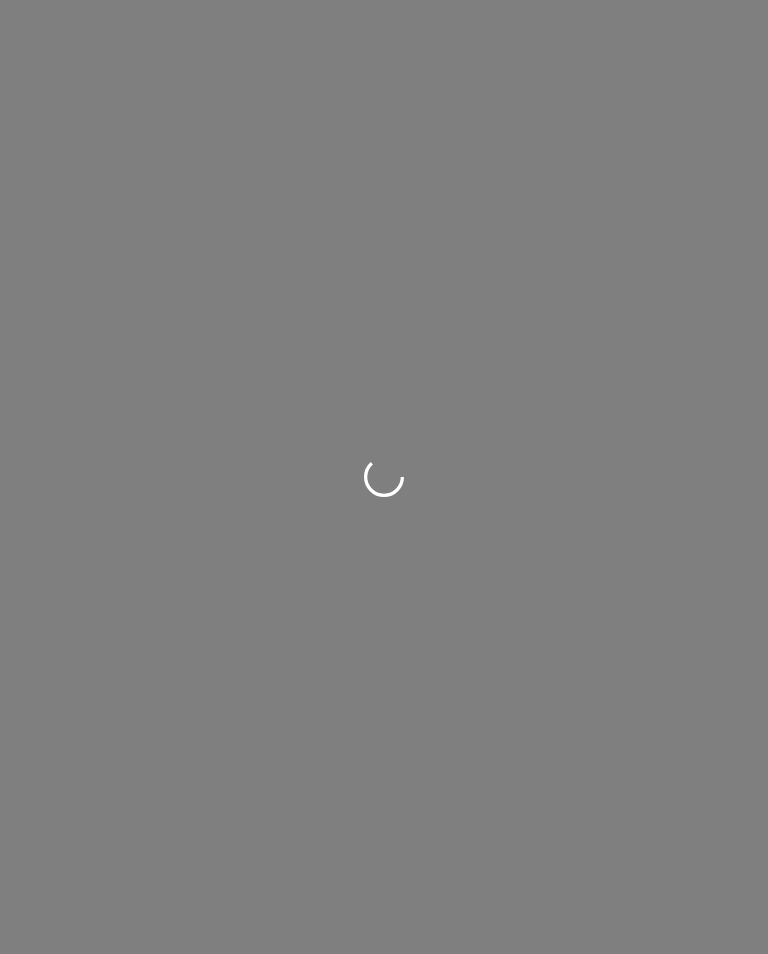 scroll, scrollTop: 0, scrollLeft: 0, axis: both 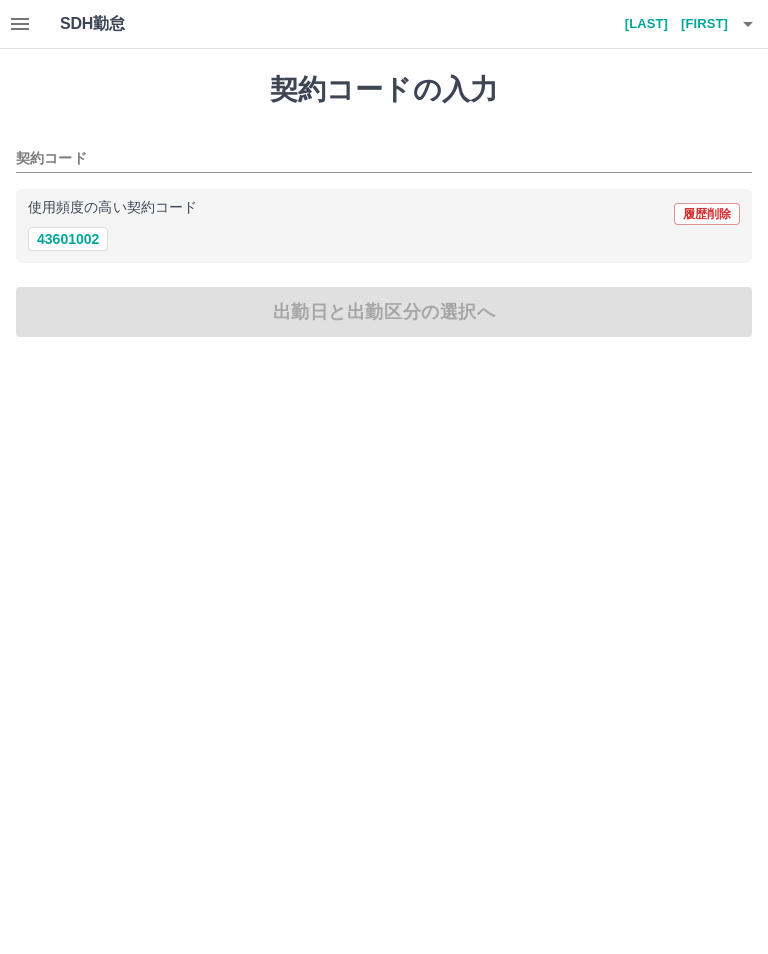 click on "43601002" at bounding box center [68, 239] 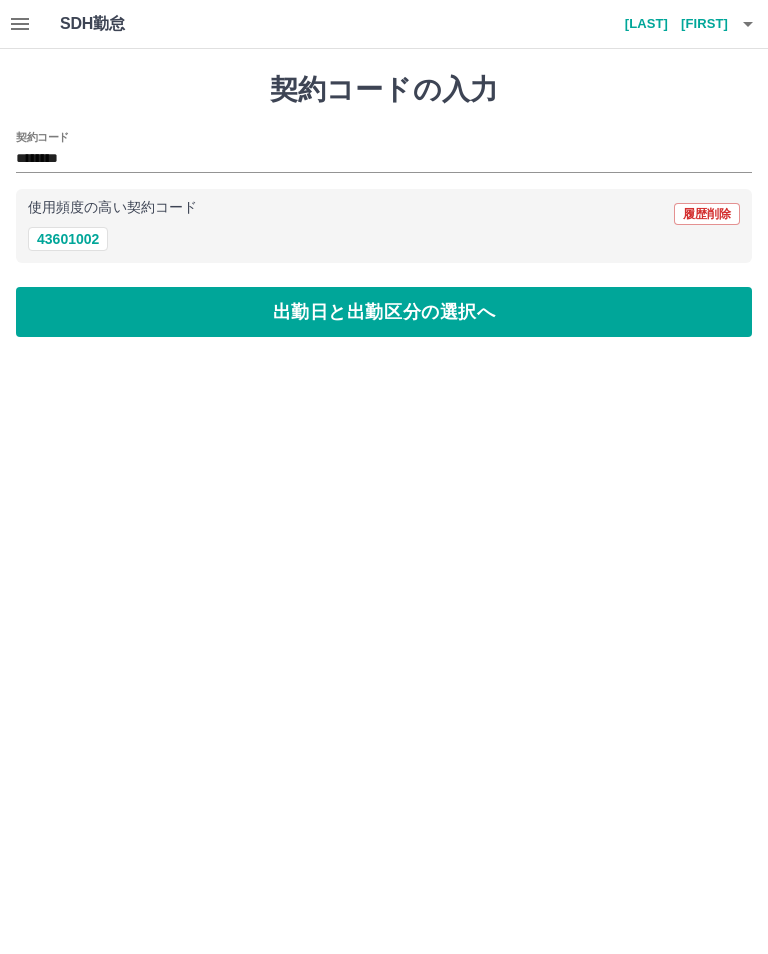 click on "出勤日と出勤区分の選択へ" at bounding box center (384, 312) 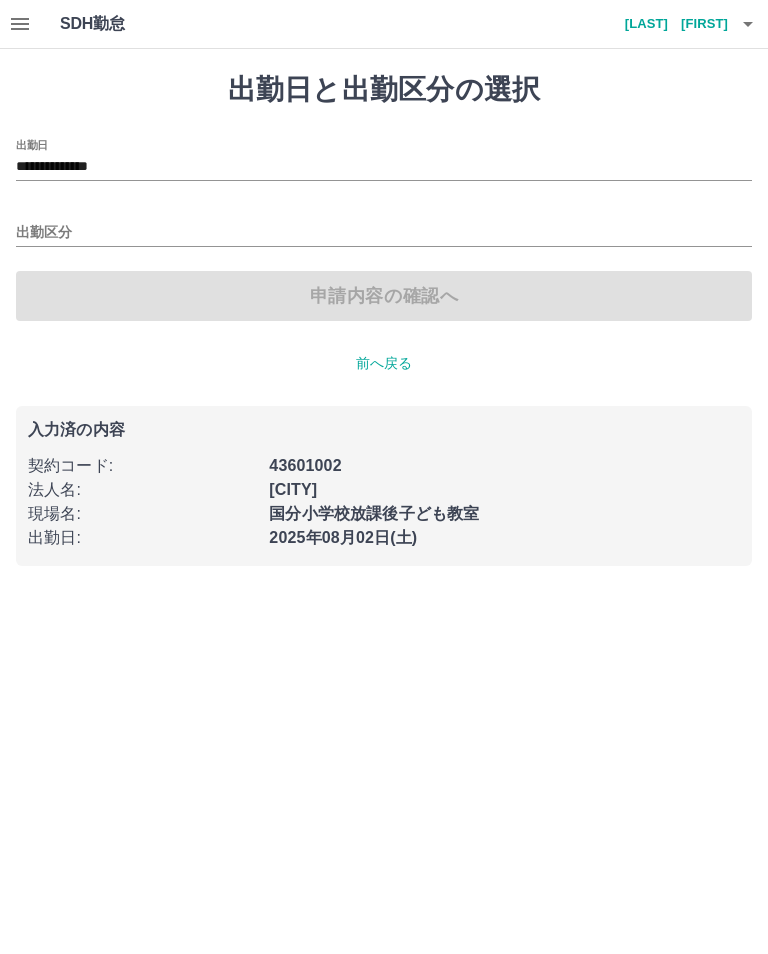 click on "出勤区分" at bounding box center (384, 233) 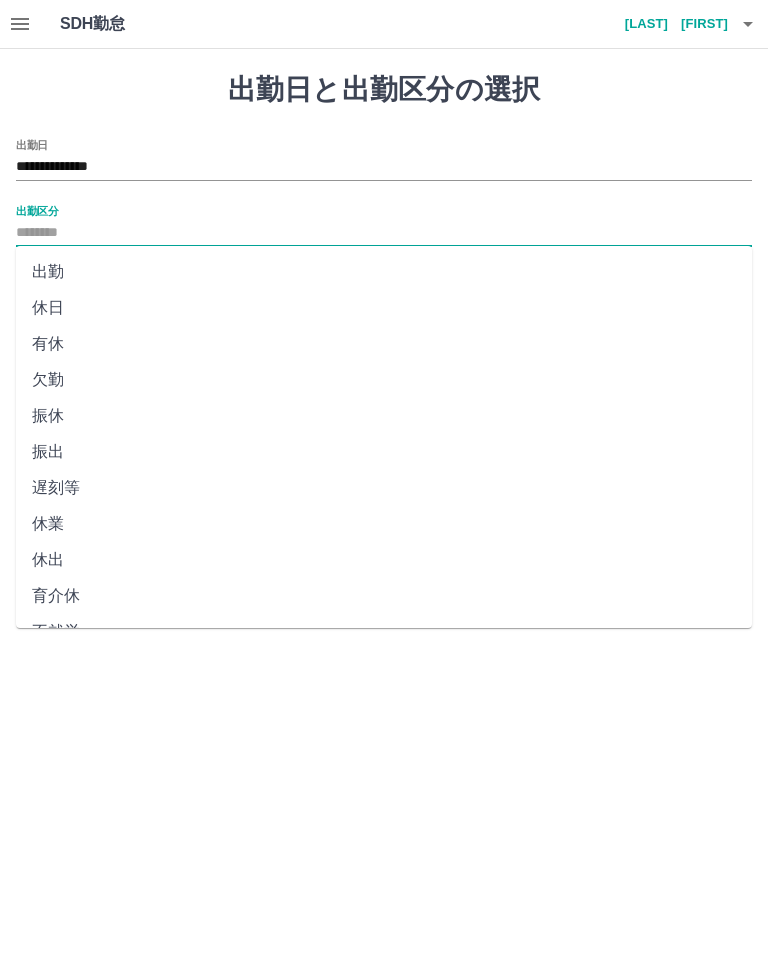 click on "出勤" at bounding box center (384, 272) 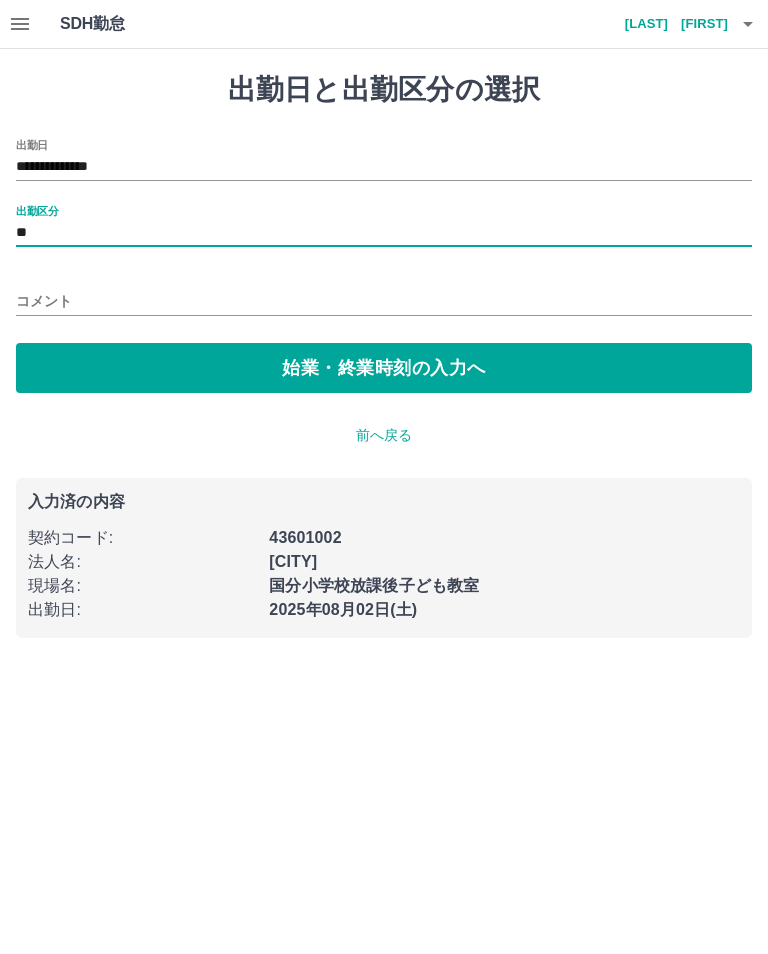 click on "始業・終業時刻の入力へ" at bounding box center [384, 368] 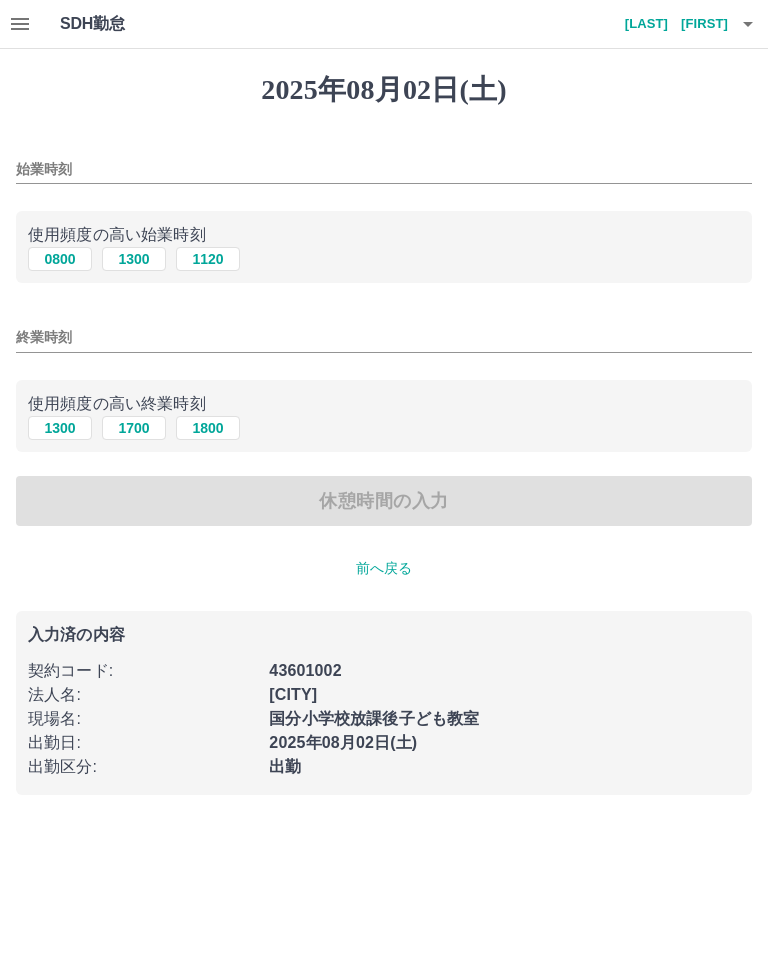 click on "0800" at bounding box center [60, 259] 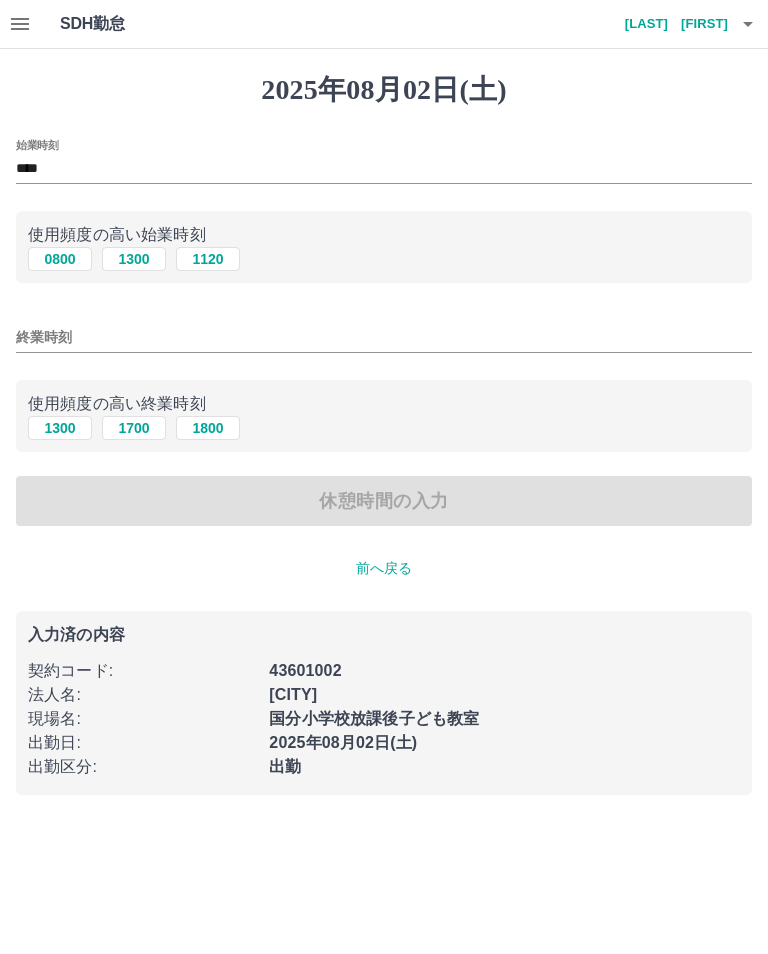 click on "1700" at bounding box center (134, 428) 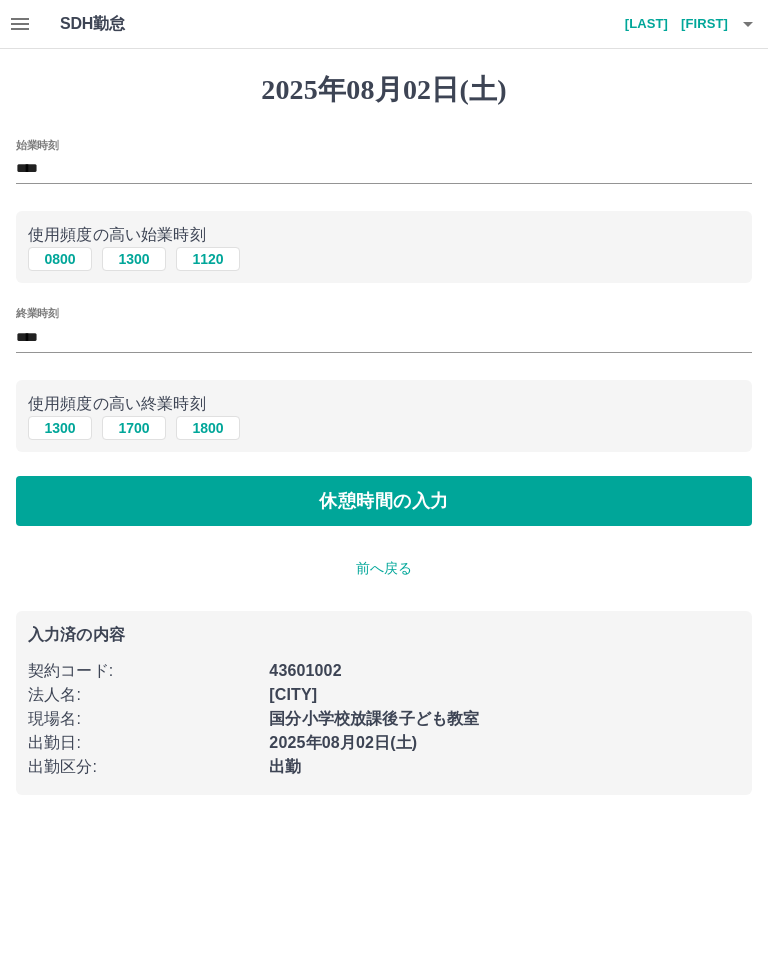 click on "休憩時間の入力" at bounding box center (384, 501) 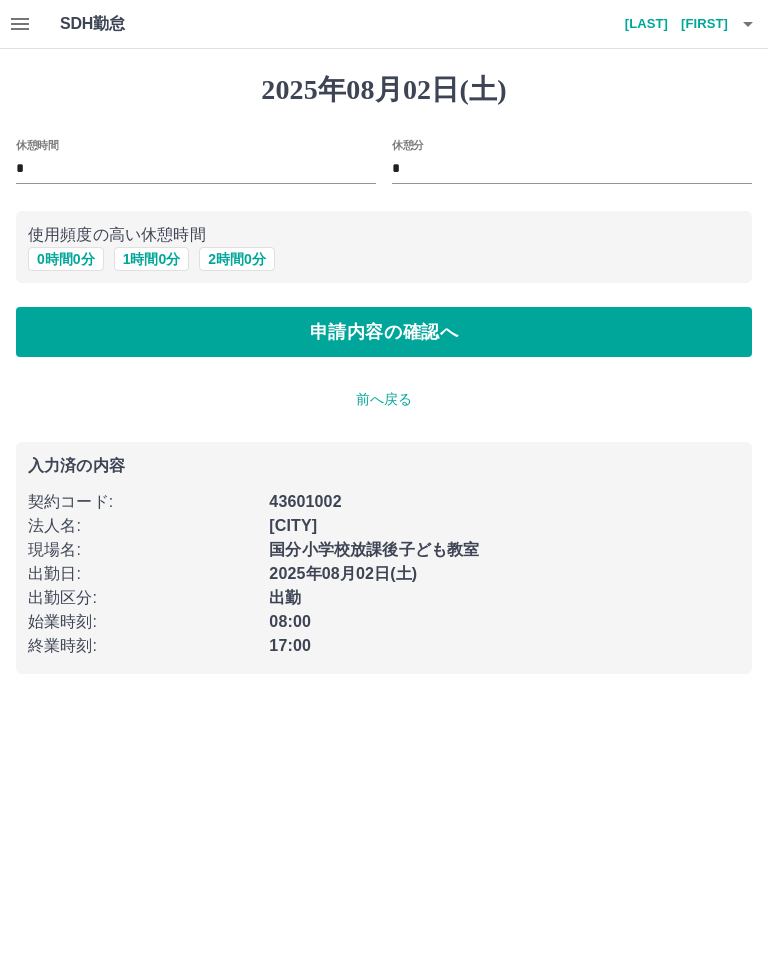 click on "1 時間 0 分" at bounding box center (152, 259) 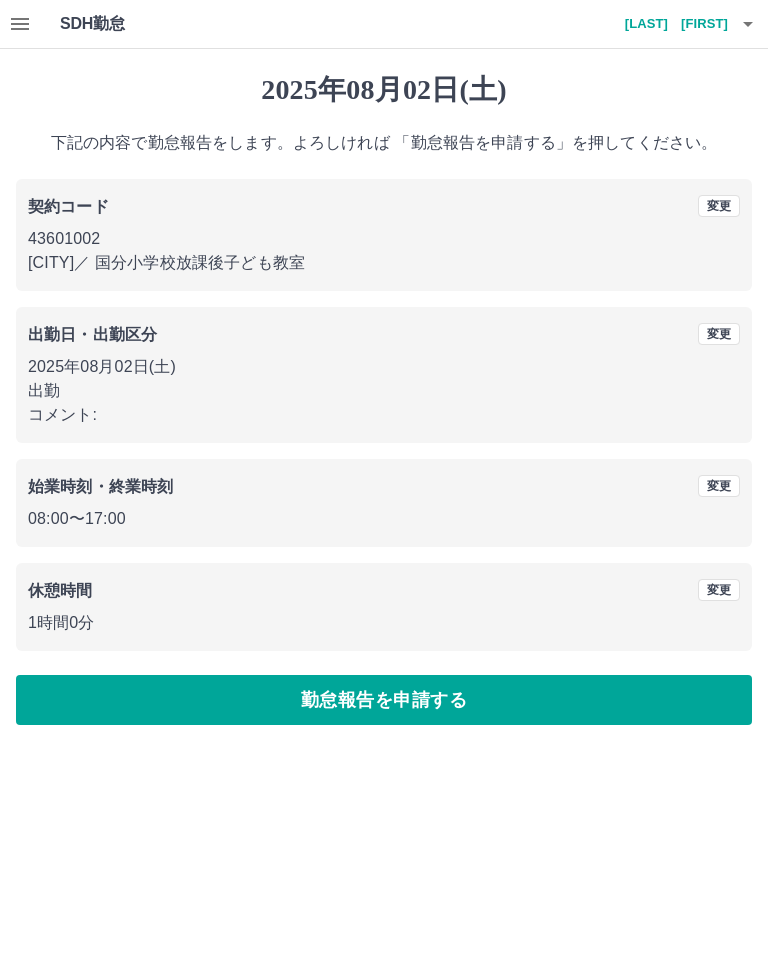 click on "勤怠報告を申請する" at bounding box center [384, 700] 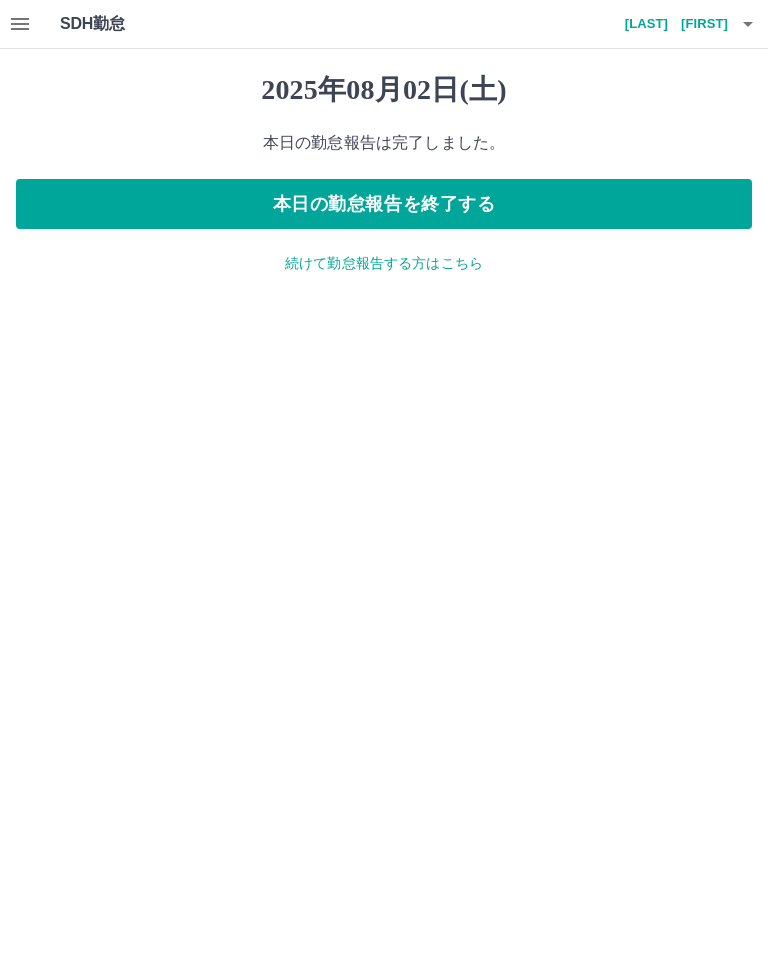 click on "本日の勤怠報告を終了する" at bounding box center (384, 204) 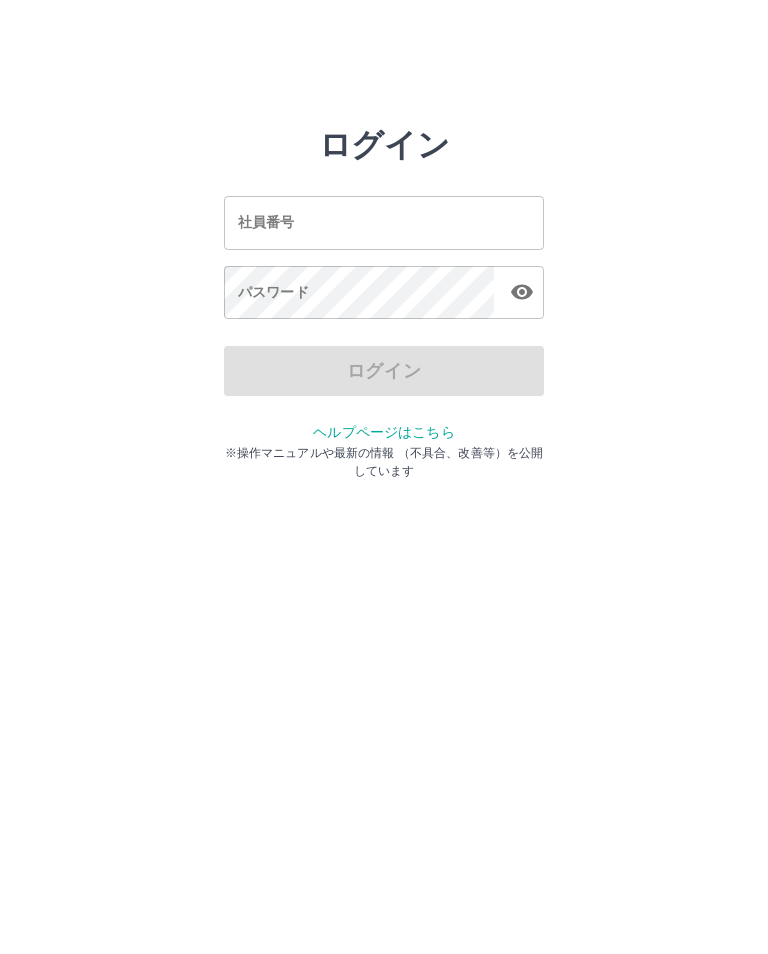 scroll, scrollTop: 0, scrollLeft: 0, axis: both 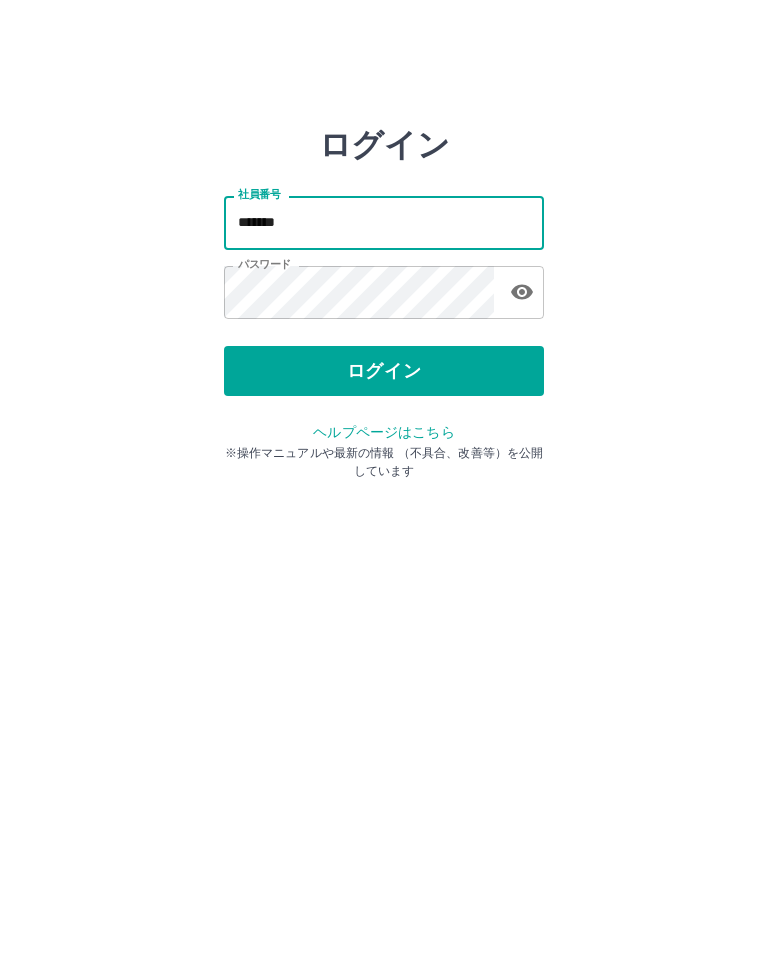 click on "*******" at bounding box center [384, 222] 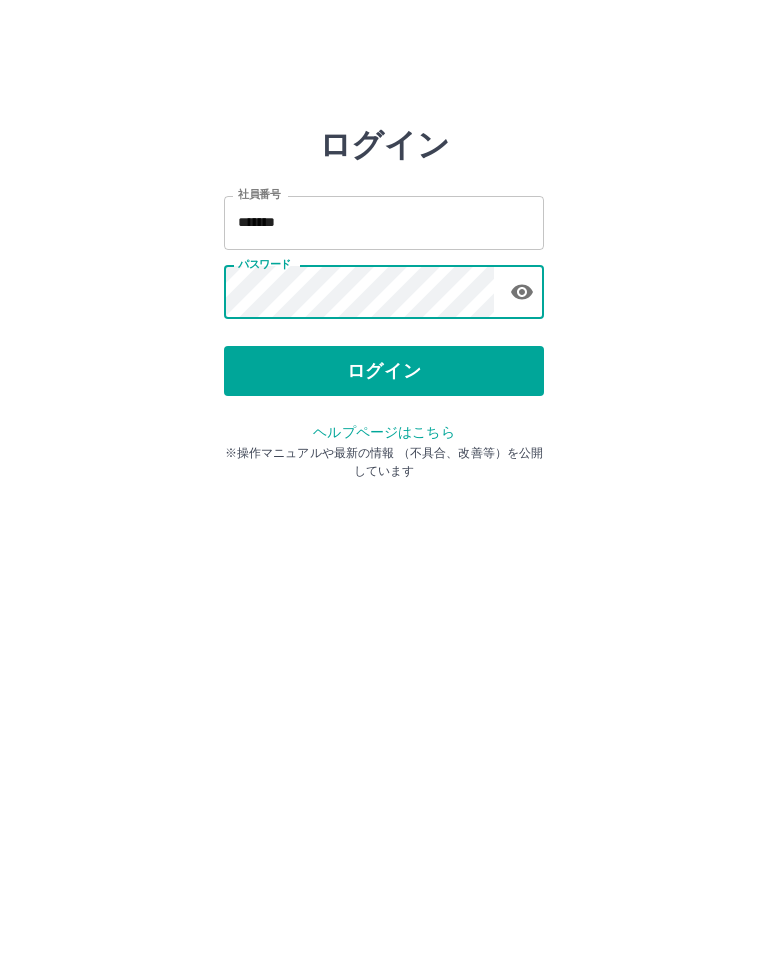 click on "ログイン" at bounding box center (384, 371) 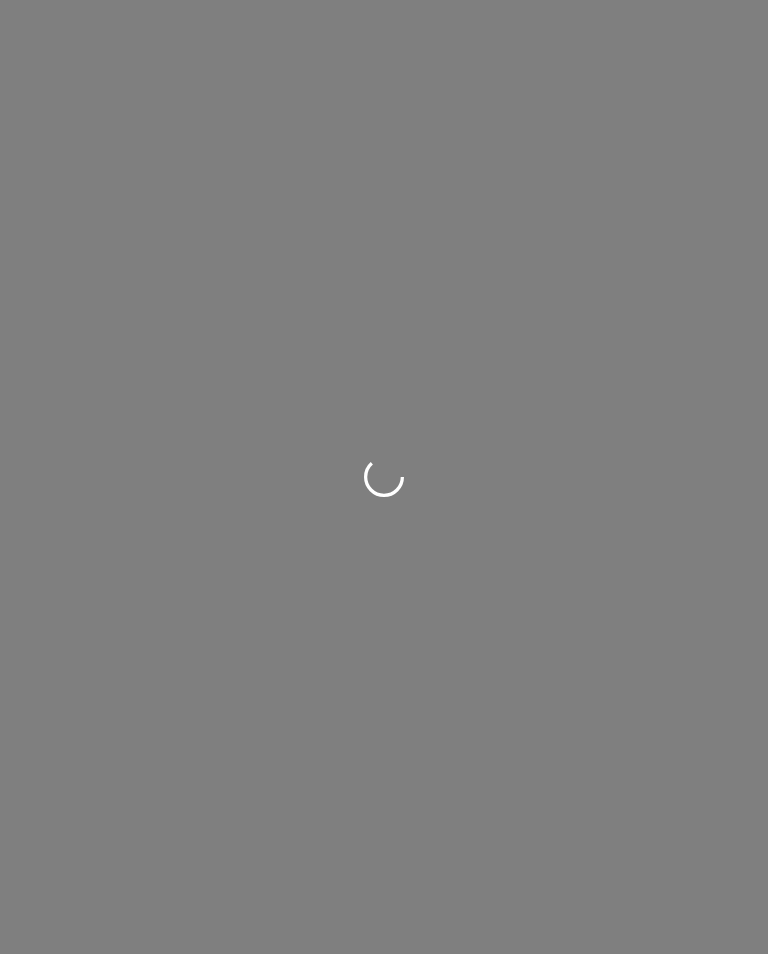 scroll, scrollTop: 0, scrollLeft: 0, axis: both 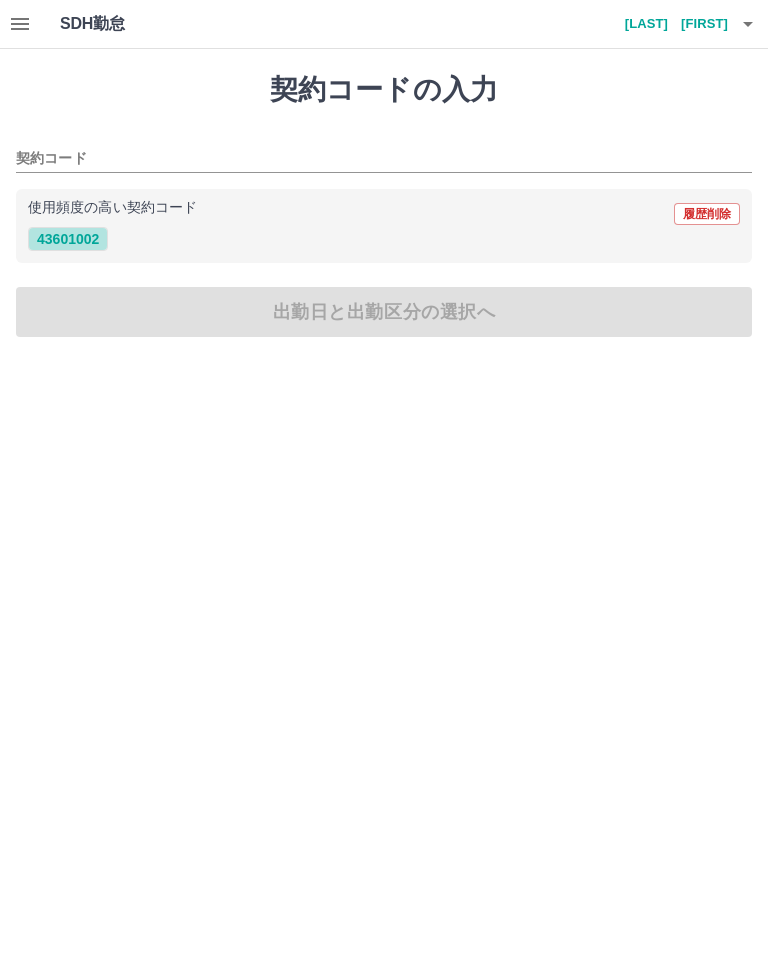 click on "43601002" at bounding box center [68, 239] 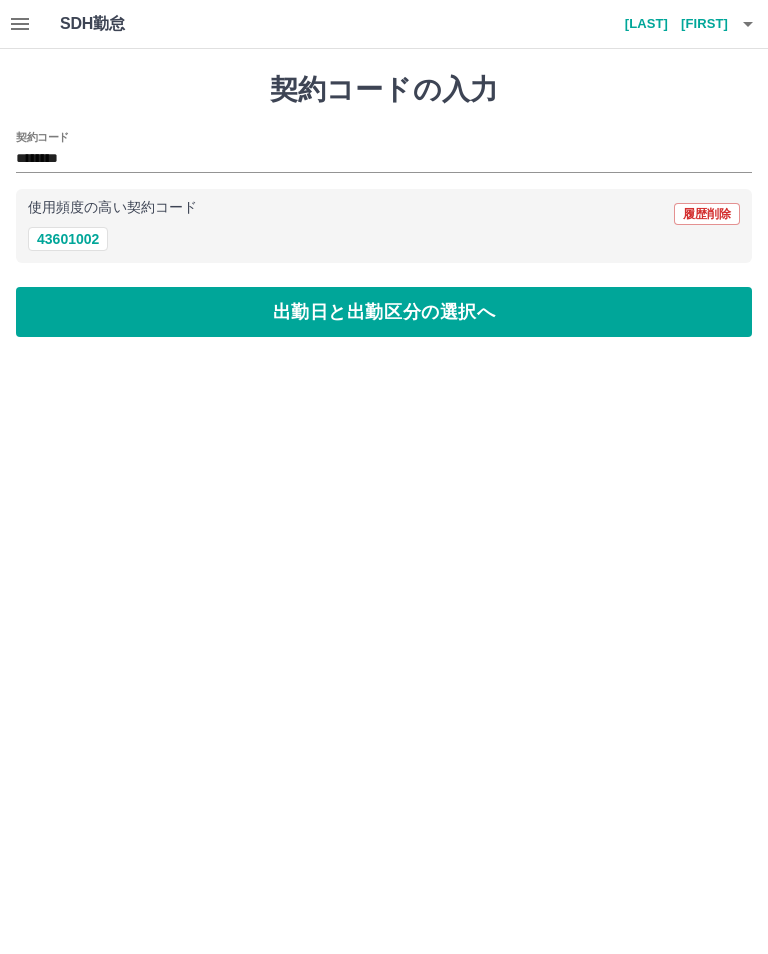 click on "43601002" at bounding box center (68, 239) 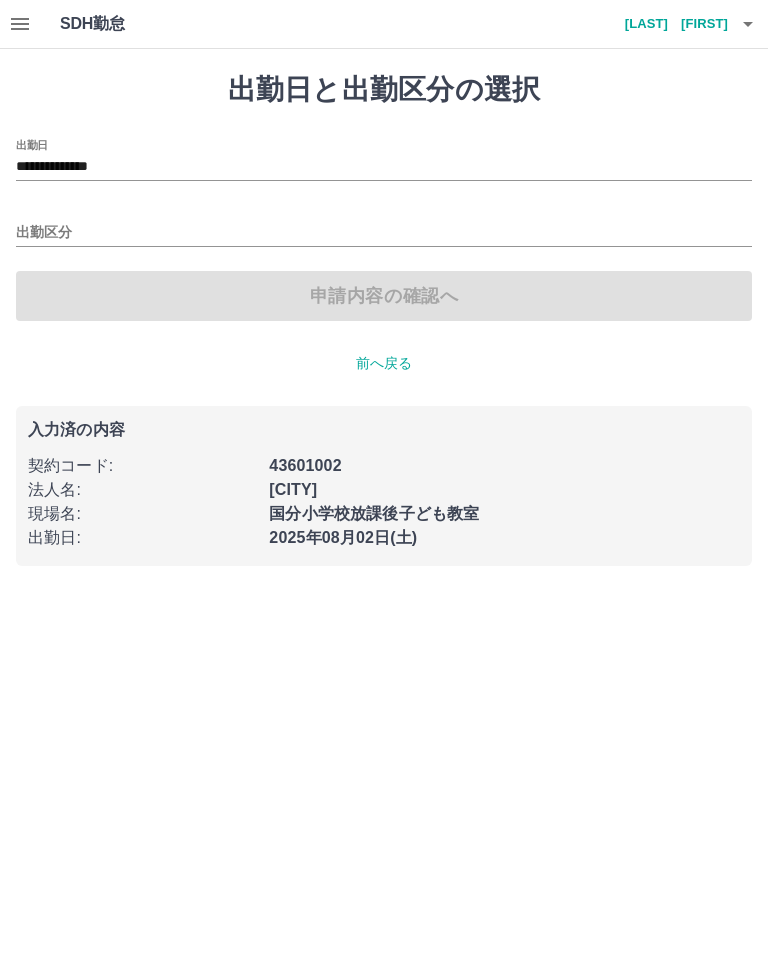 click on "**********" at bounding box center (384, 167) 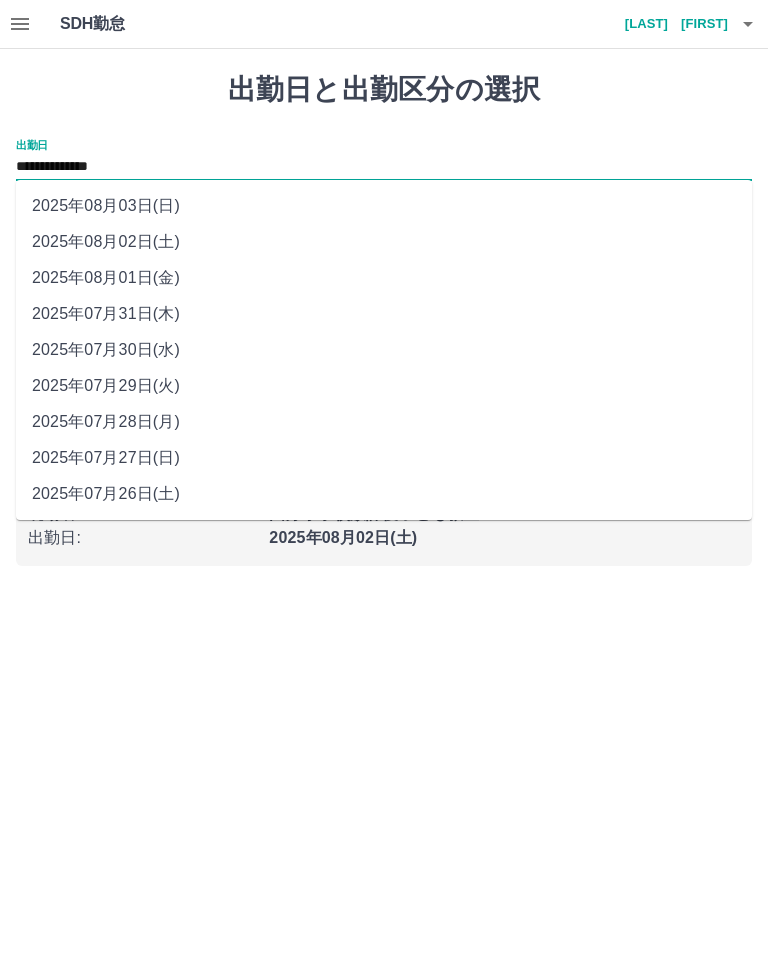 click on "2025年08月03日(日)" at bounding box center (384, 206) 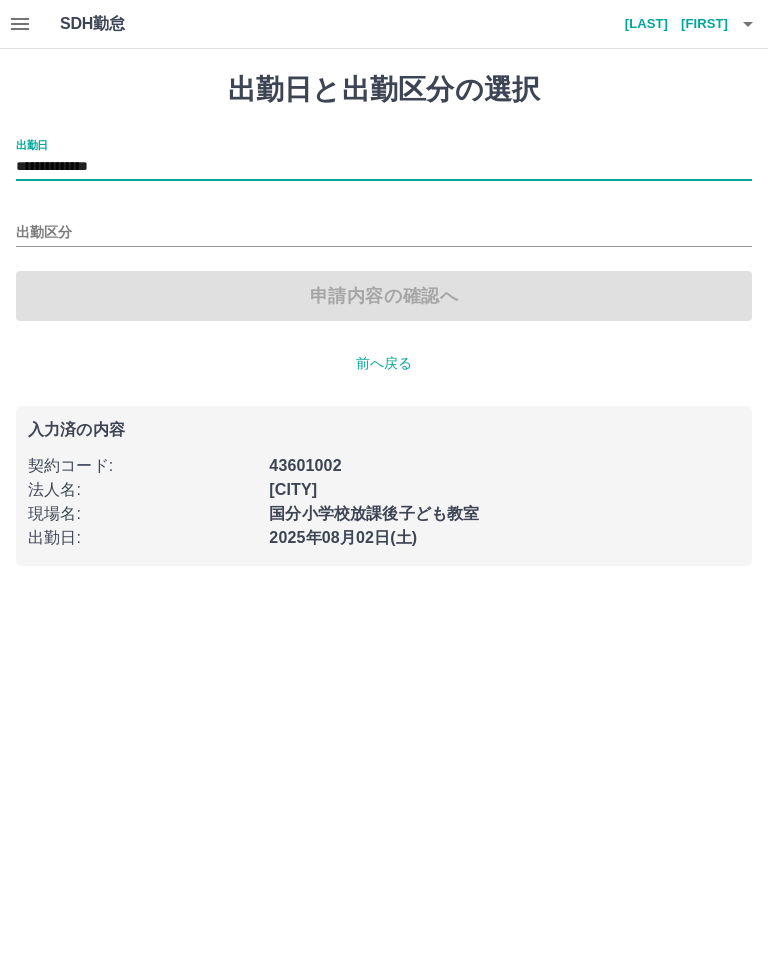 click on "出勤区分" at bounding box center [384, 226] 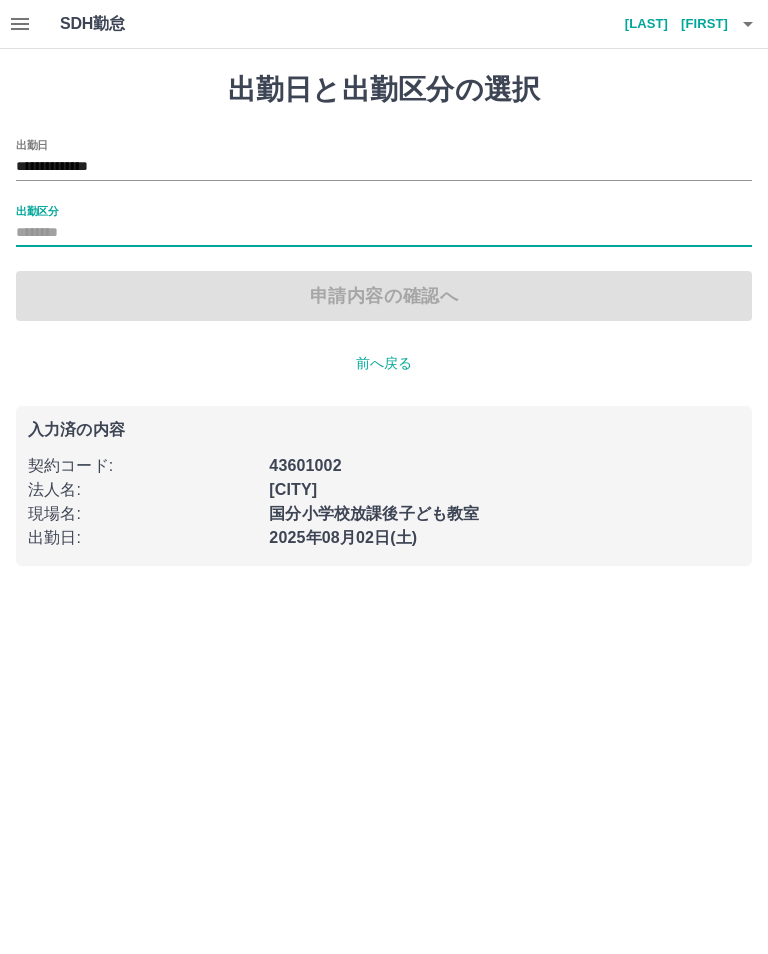 click on "出勤区分" at bounding box center (37, 210) 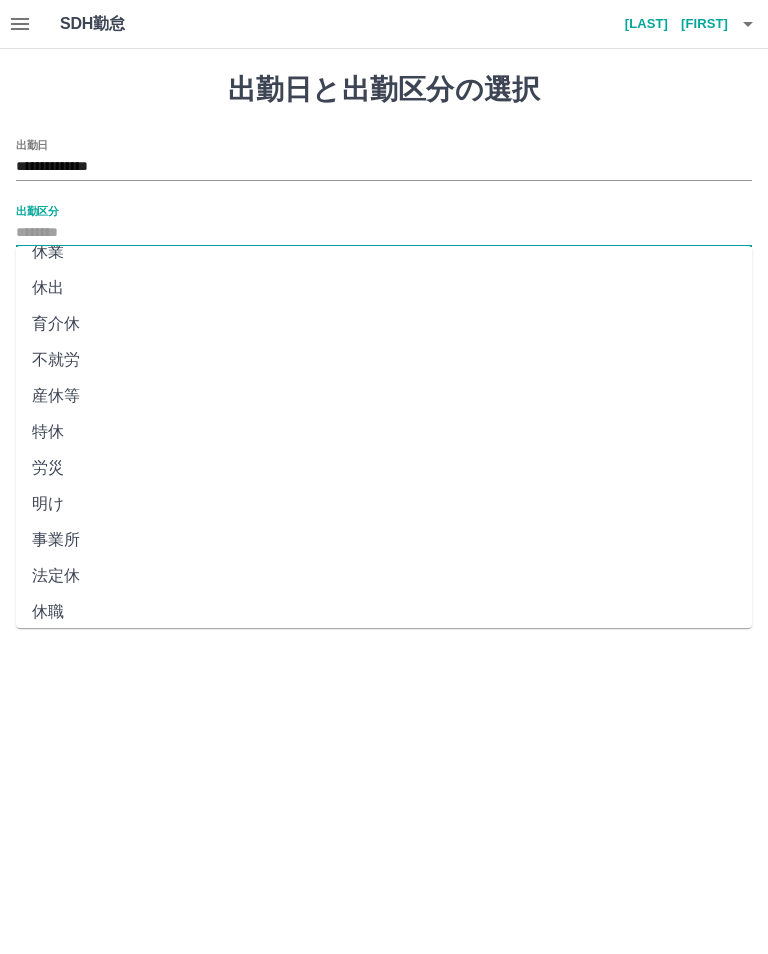scroll, scrollTop: 270, scrollLeft: 0, axis: vertical 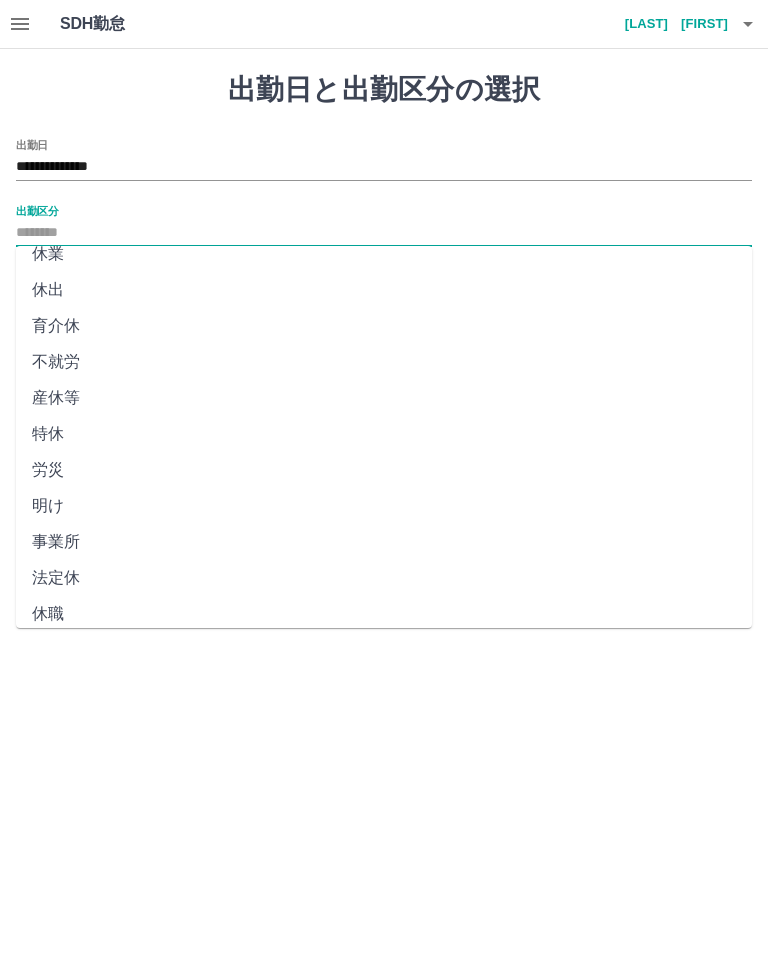 click on "法定休" at bounding box center [384, 578] 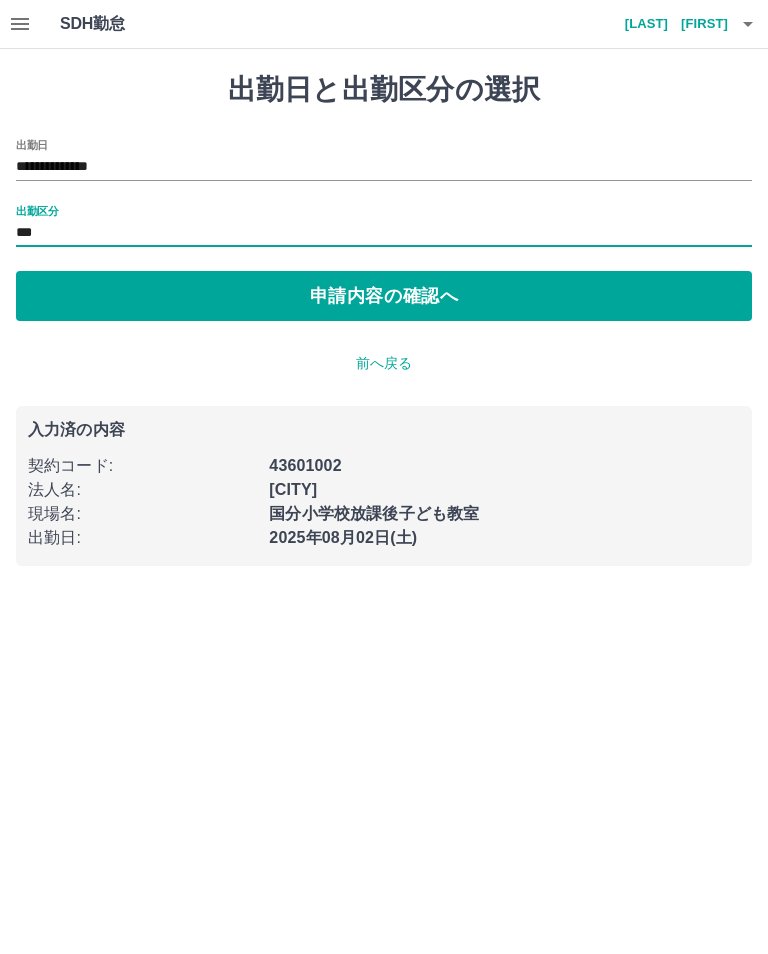 click on "申請内容の確認へ" at bounding box center [384, 296] 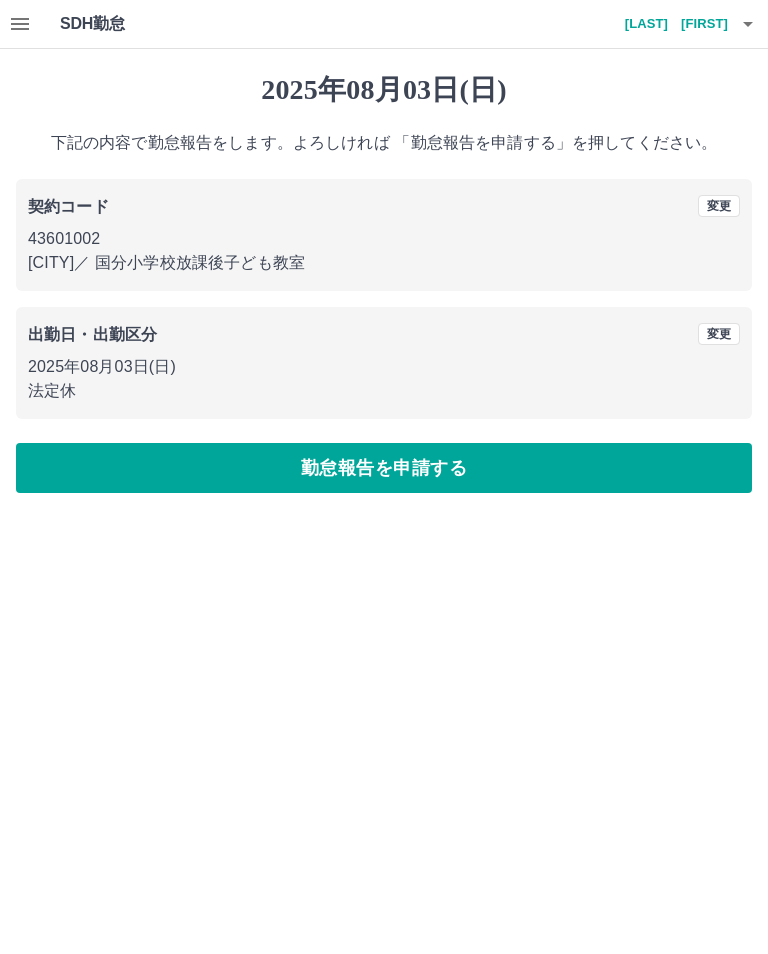 click on "勤怠報告を申請する" at bounding box center [384, 468] 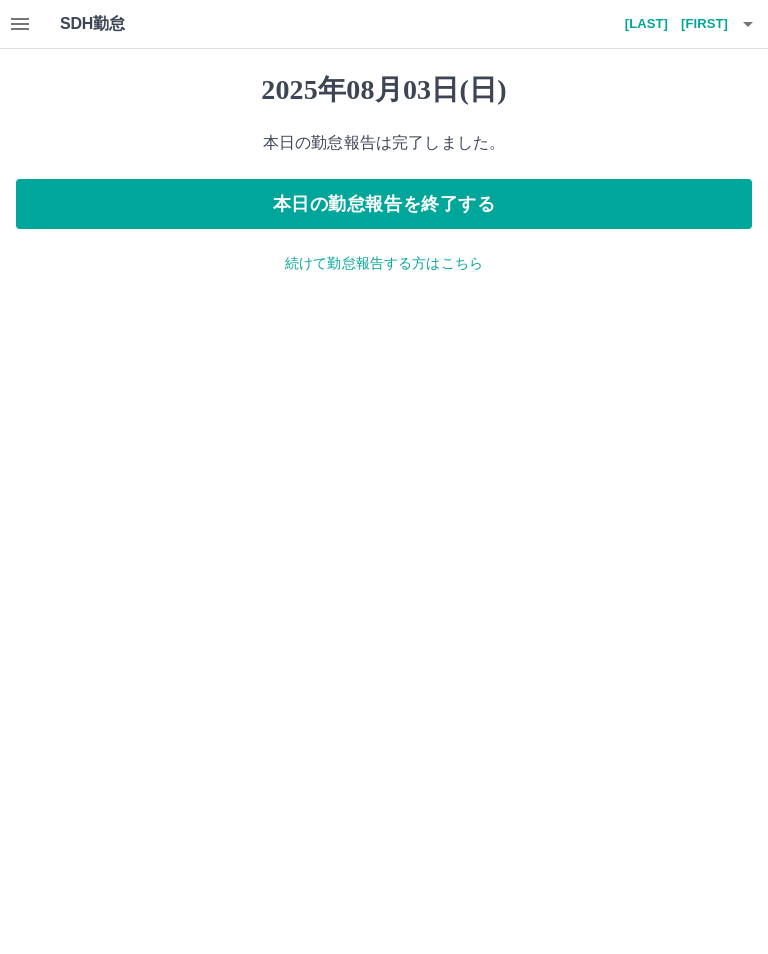 click on "本日の勤怠報告を終了する" at bounding box center (384, 204) 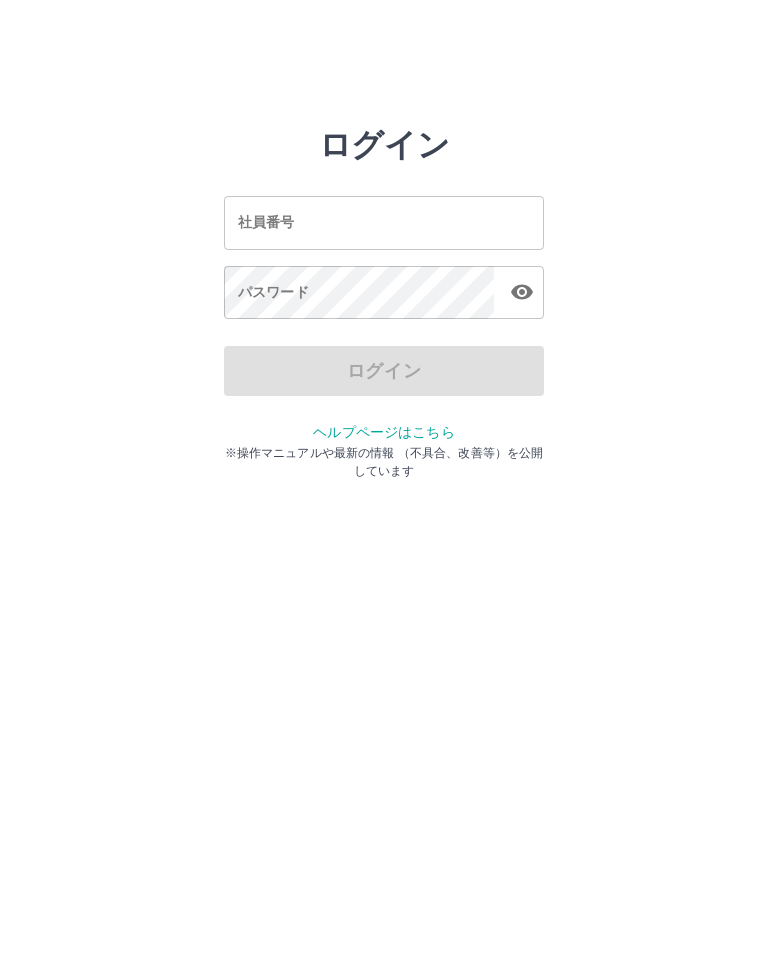 scroll, scrollTop: 0, scrollLeft: 0, axis: both 